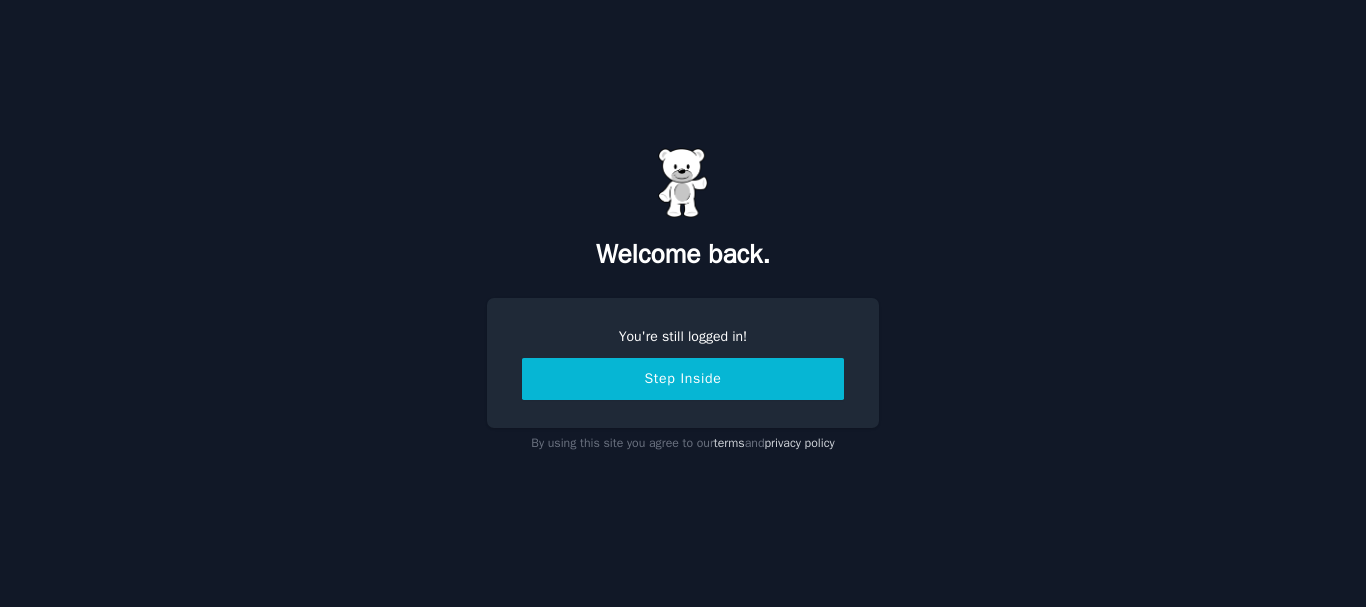 scroll, scrollTop: 0, scrollLeft: 0, axis: both 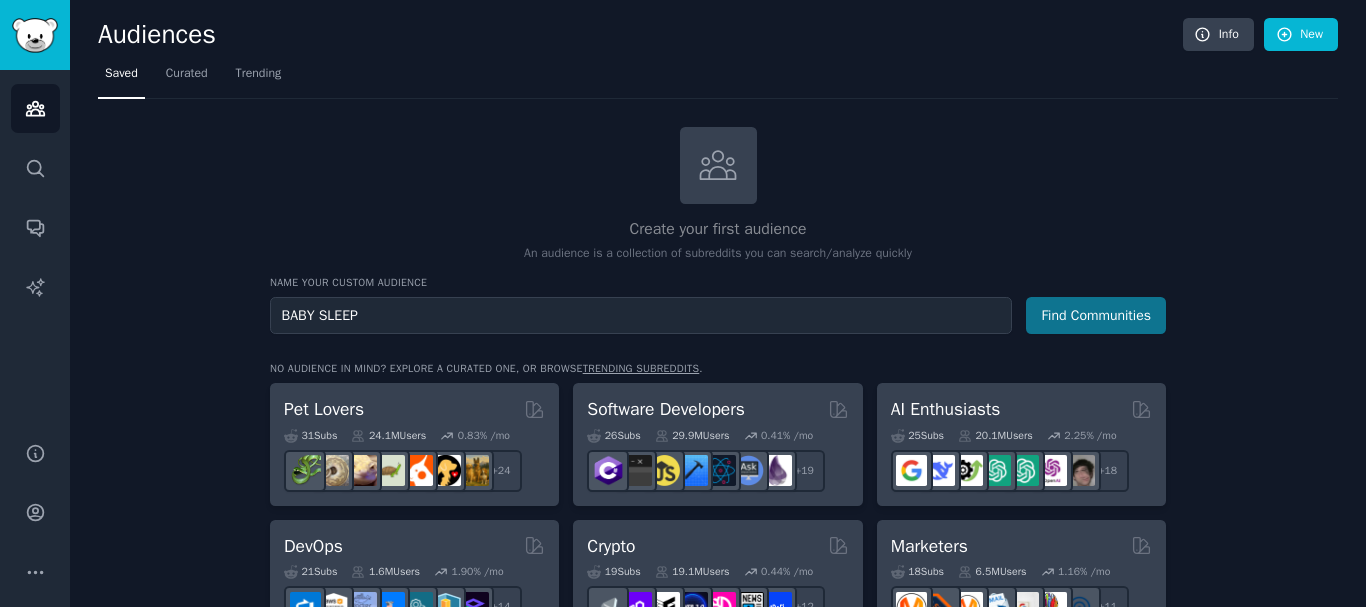 type on "BABY SLEEP" 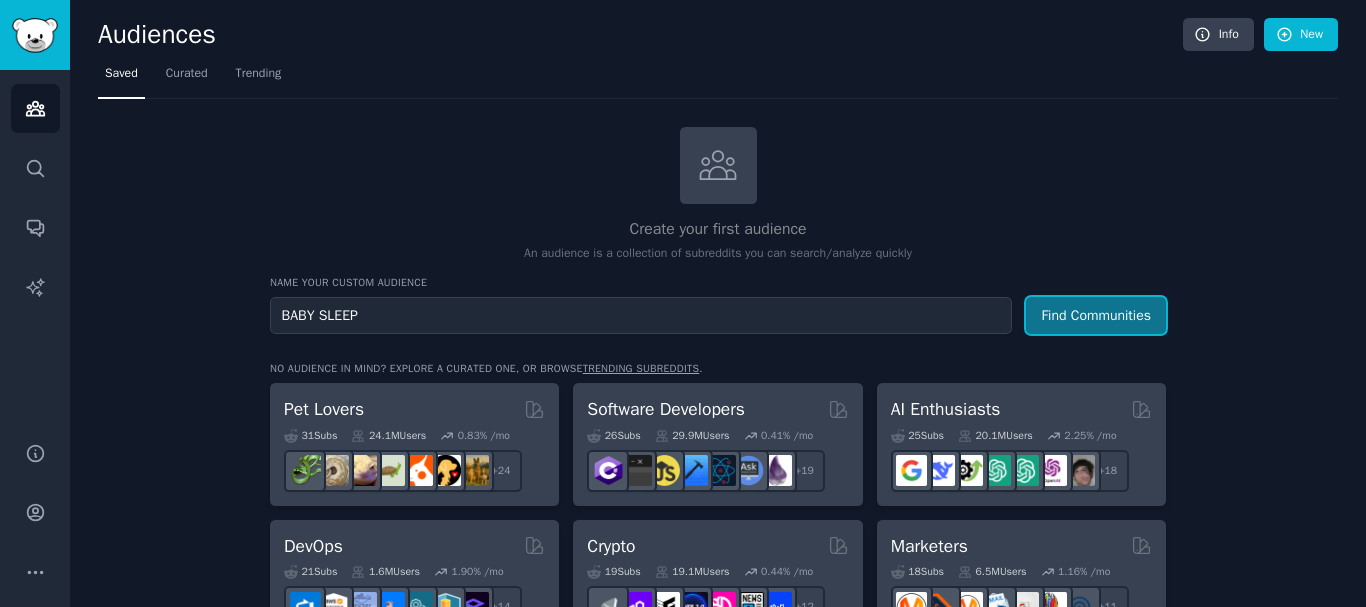 click on "Find Communities" at bounding box center [1096, 315] 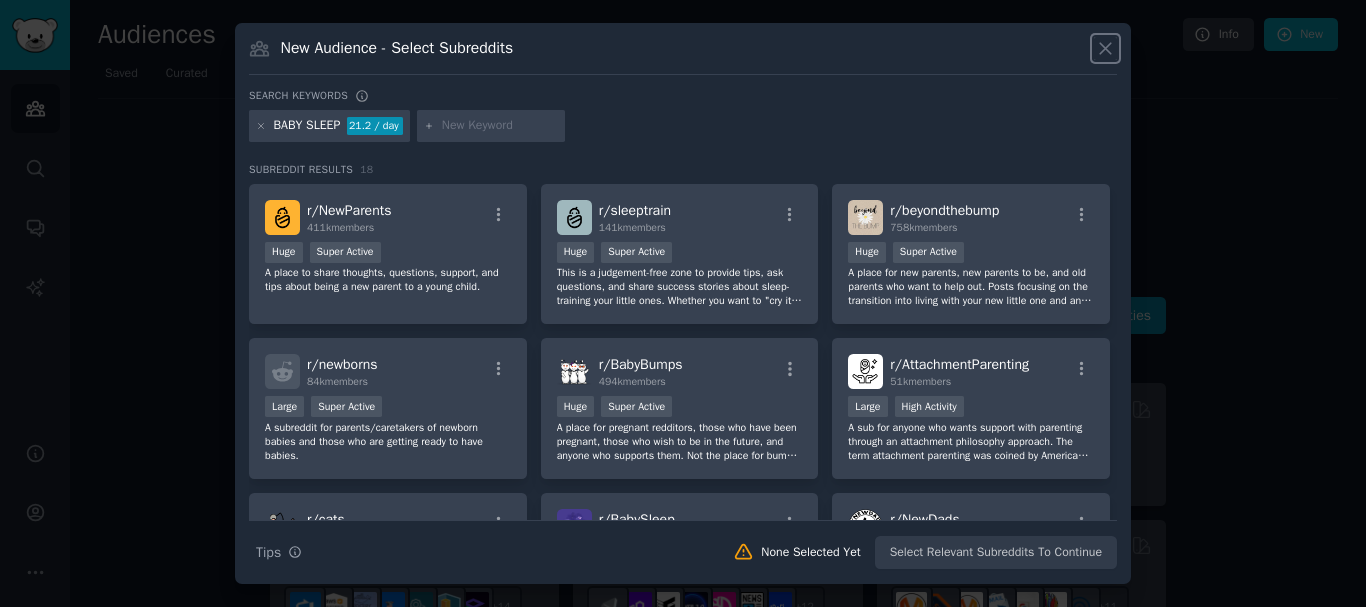 type 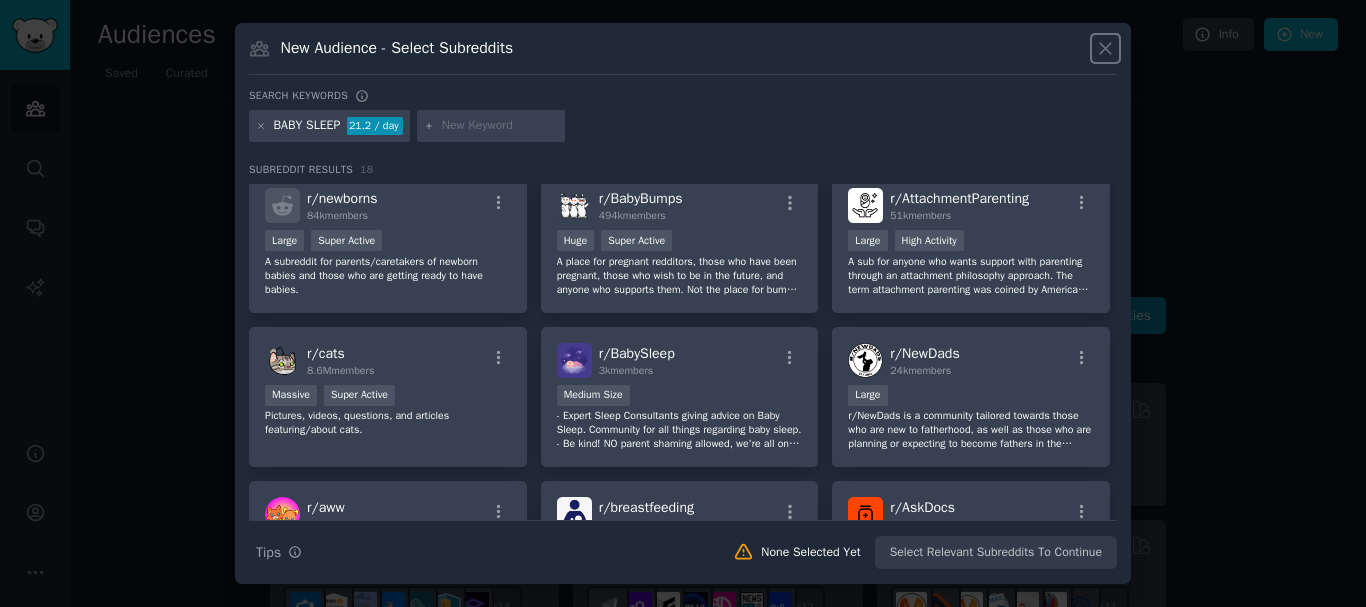 scroll, scrollTop: 0, scrollLeft: 0, axis: both 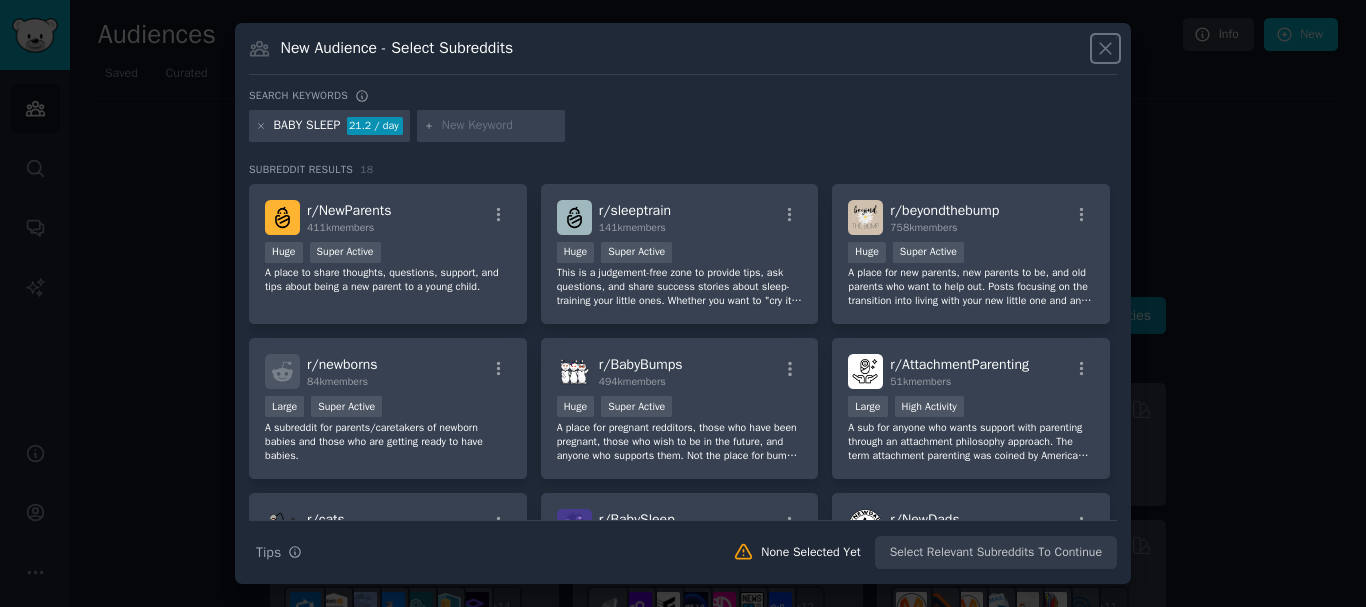 click 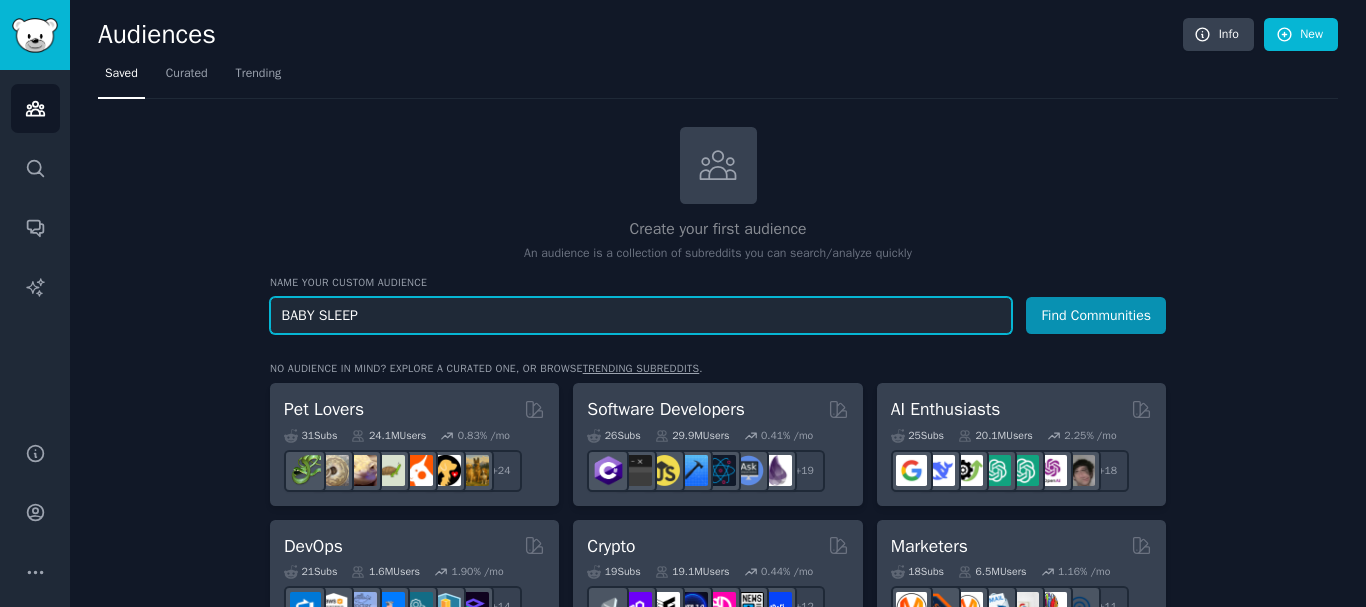 drag, startPoint x: 786, startPoint y: 271, endPoint x: 773, endPoint y: 311, distance: 42.059483 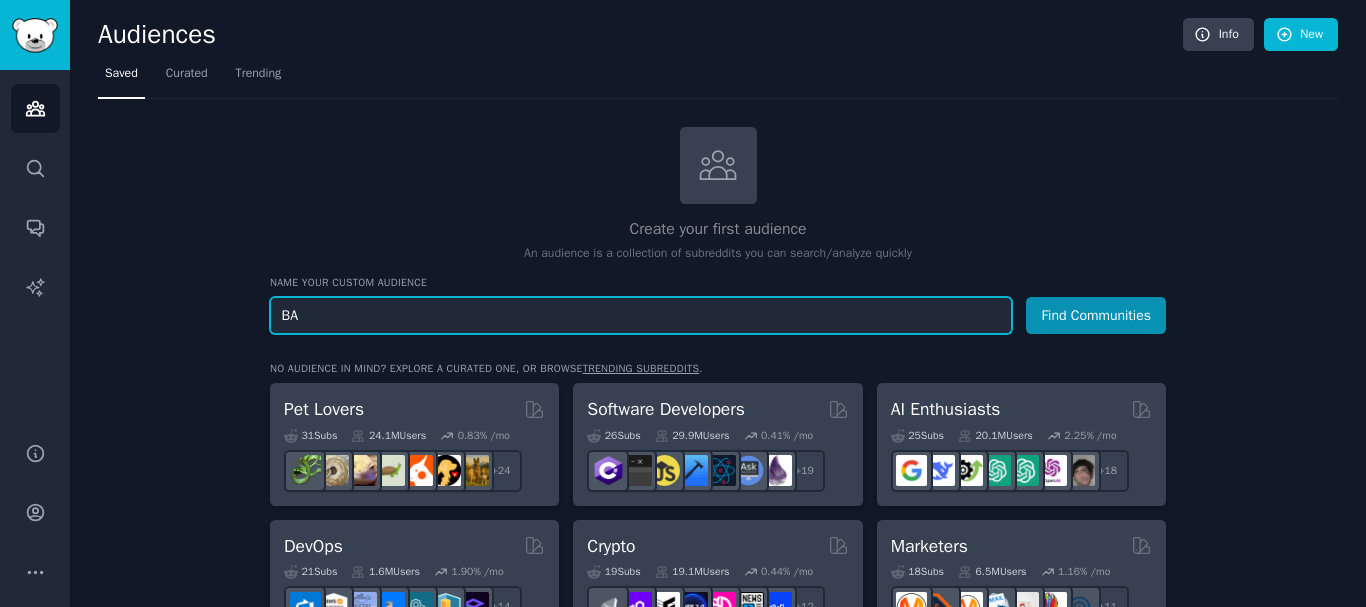 type on "B" 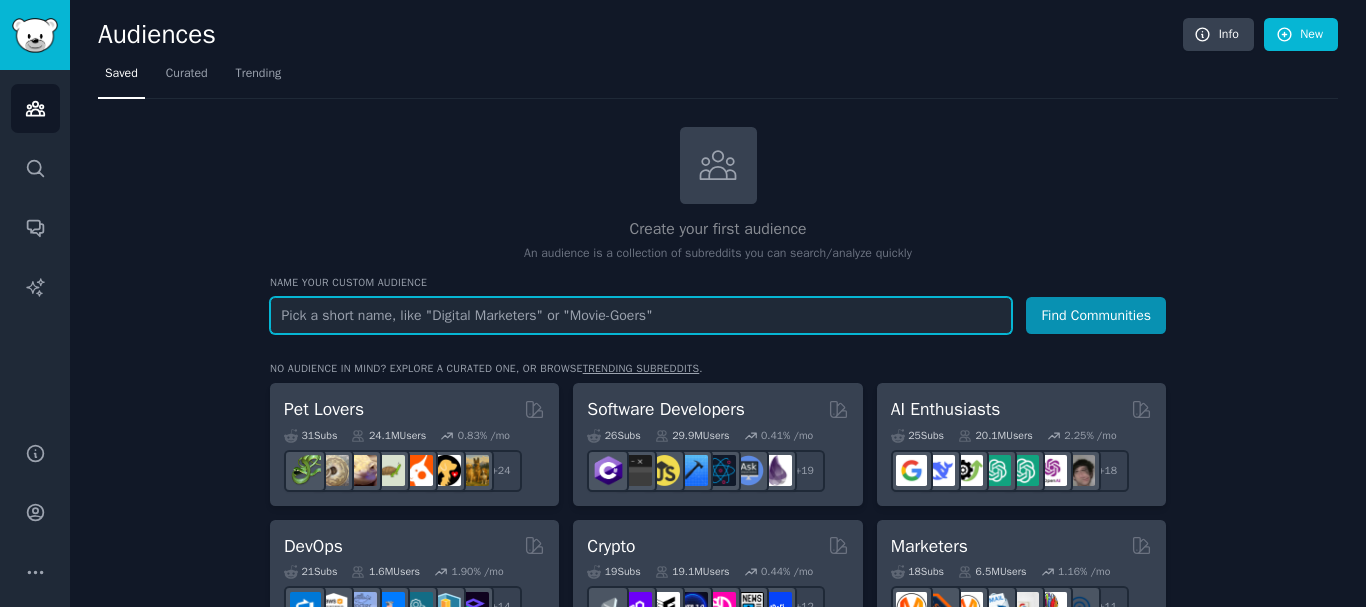 paste on "Pregnancy Journal" 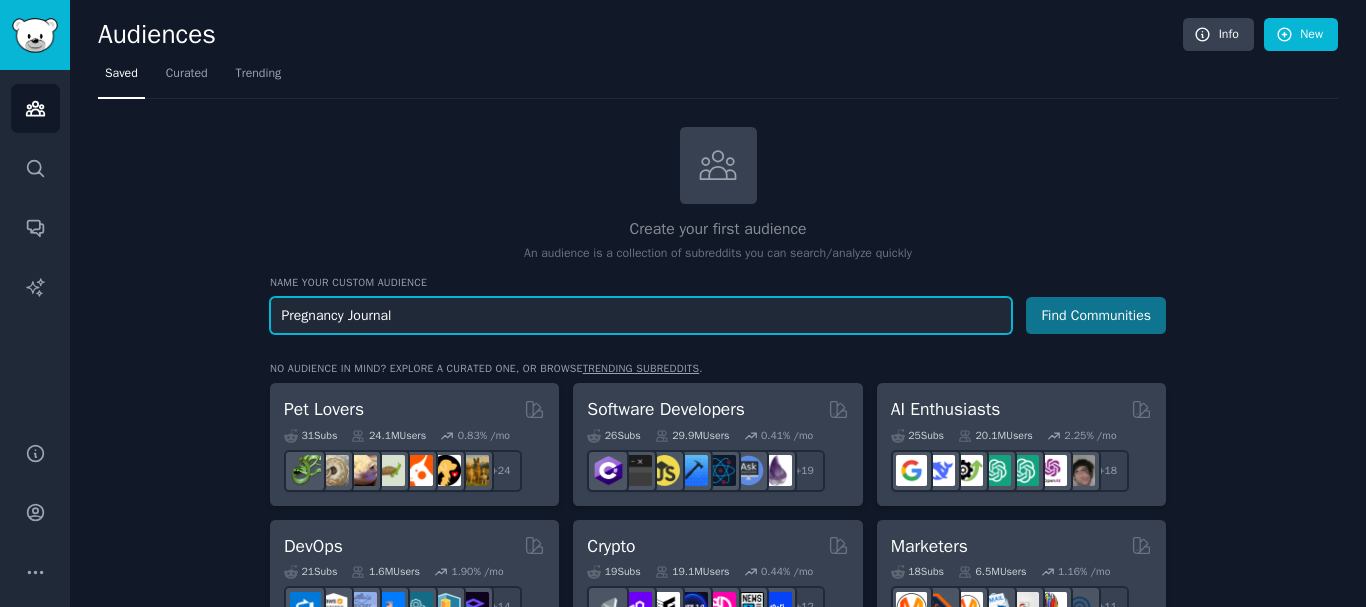 type on "Pregnancy Journal" 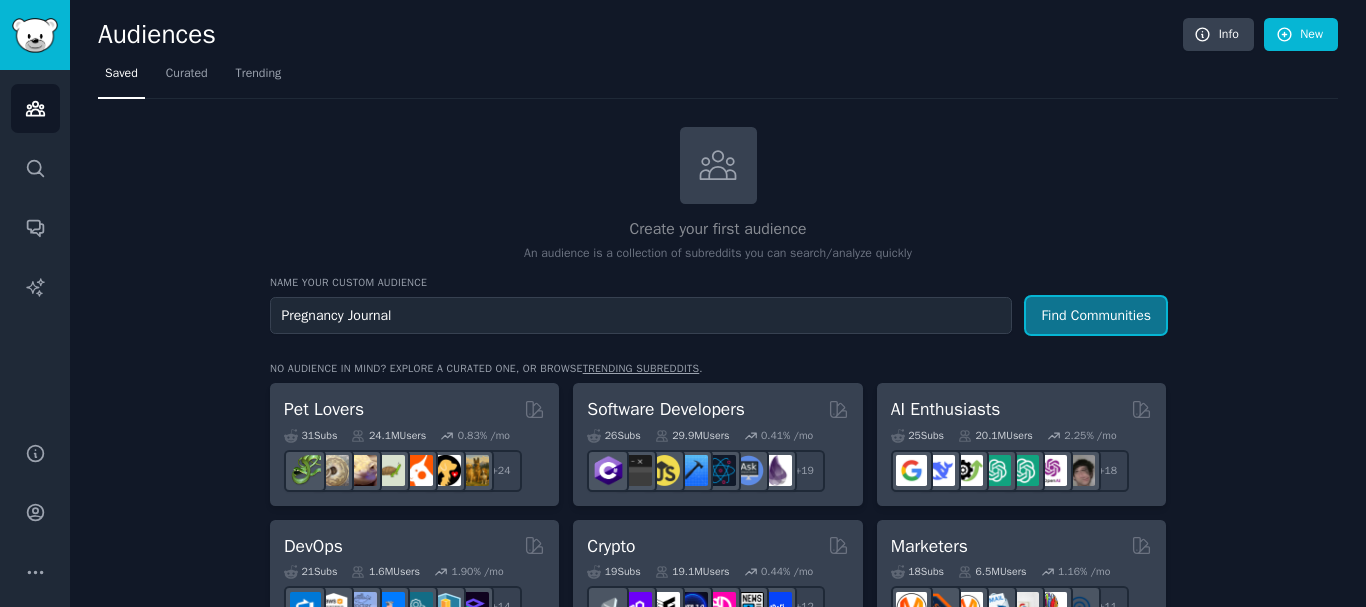 click on "Find Communities" at bounding box center (1096, 315) 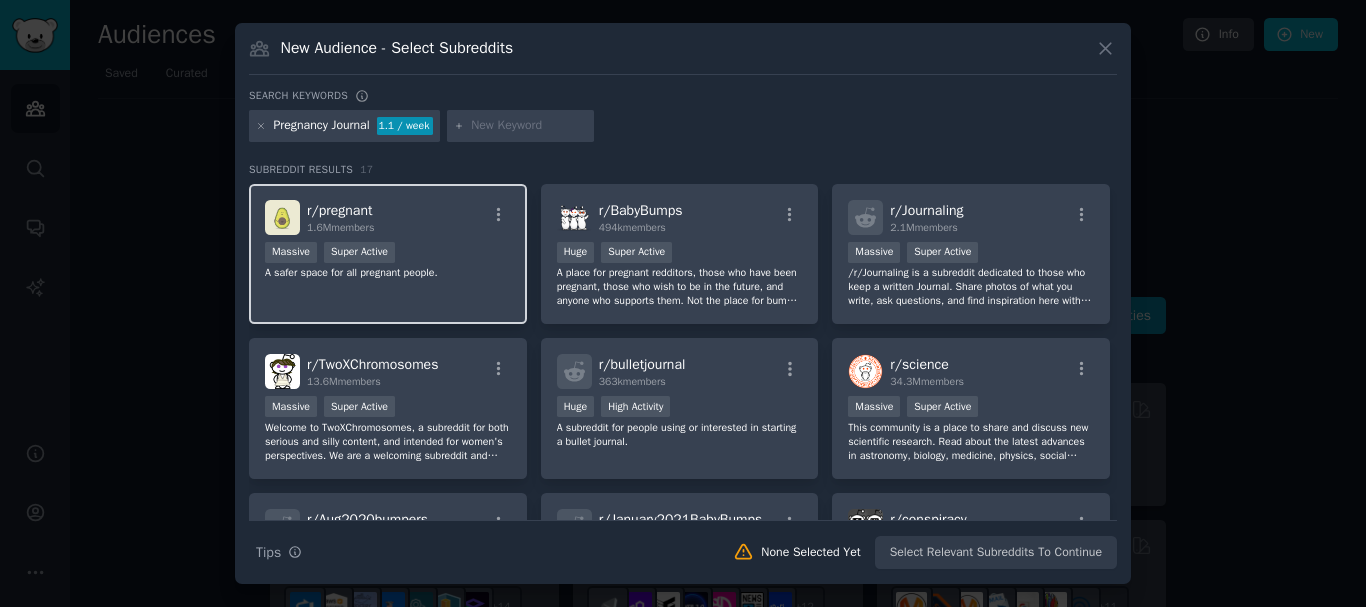click on "1.6M  members" at bounding box center [340, 227] 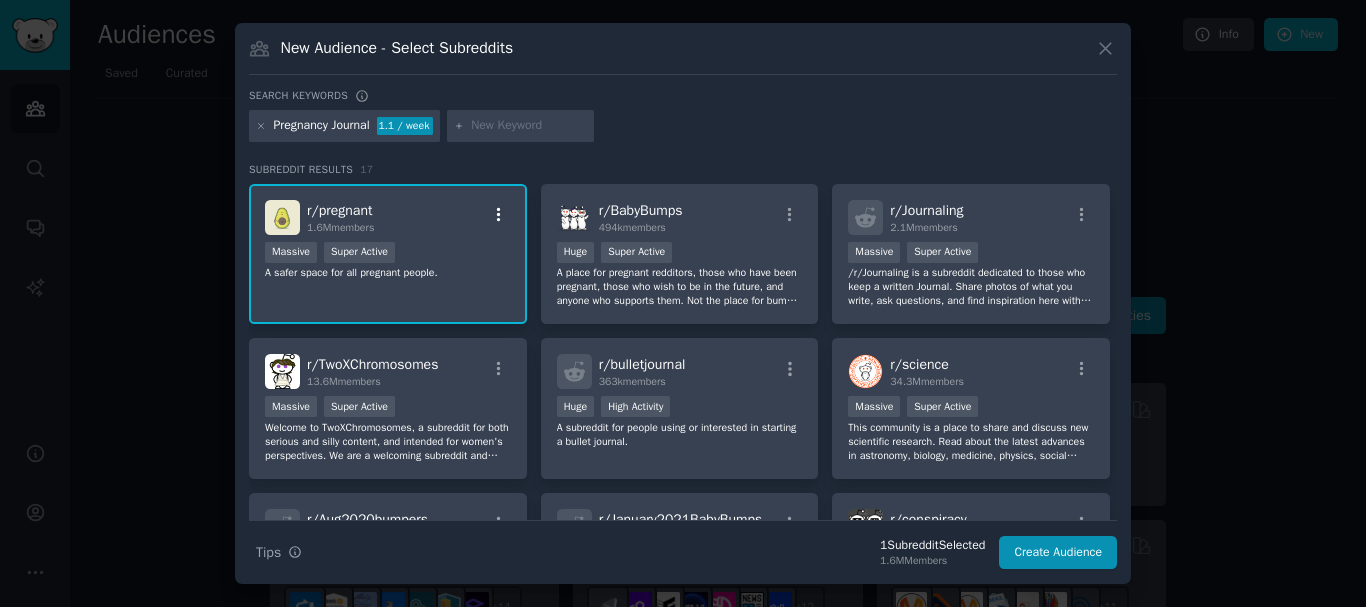 click 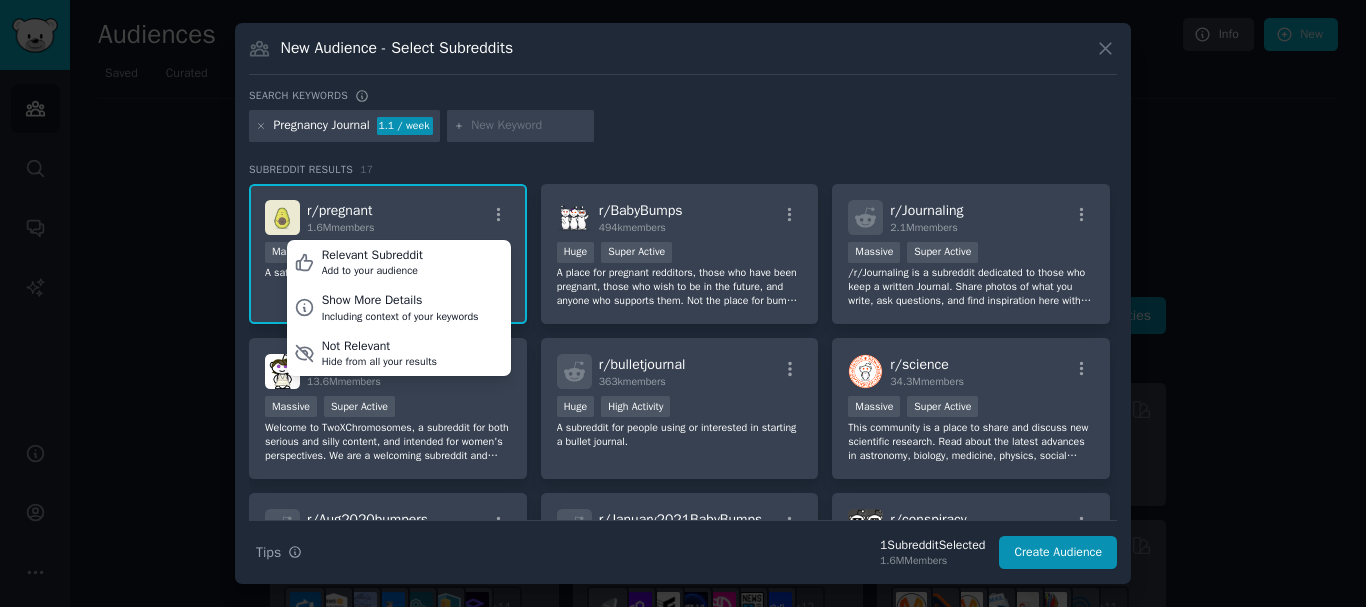 click on "r/ pregnant [NUMBER]  members Relevant Subreddit Add to your audience Show More Details Including context of your keywords Not Relevant Hide from all your results >= [NUMBER]th percentile for submissions / day Massive Super Active A safer space for all pregnant people." at bounding box center [388, 254] 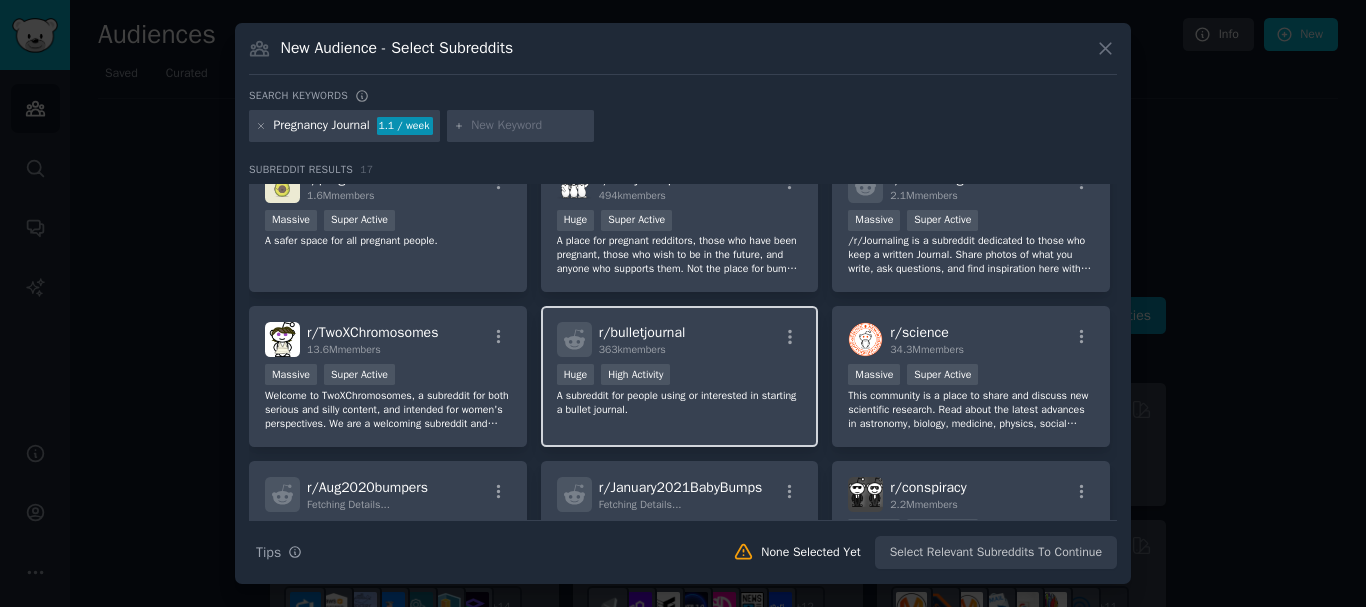 scroll, scrollTop: 0, scrollLeft: 0, axis: both 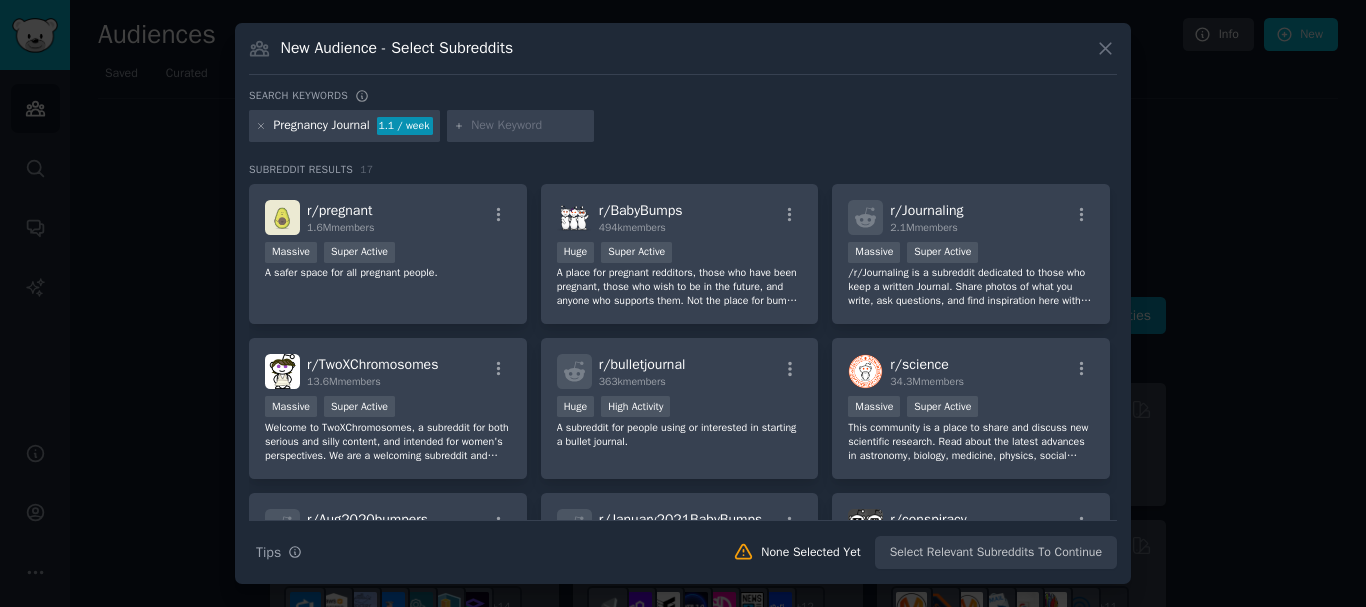 drag, startPoint x: 602, startPoint y: 315, endPoint x: 1206, endPoint y: 203, distance: 614.2963 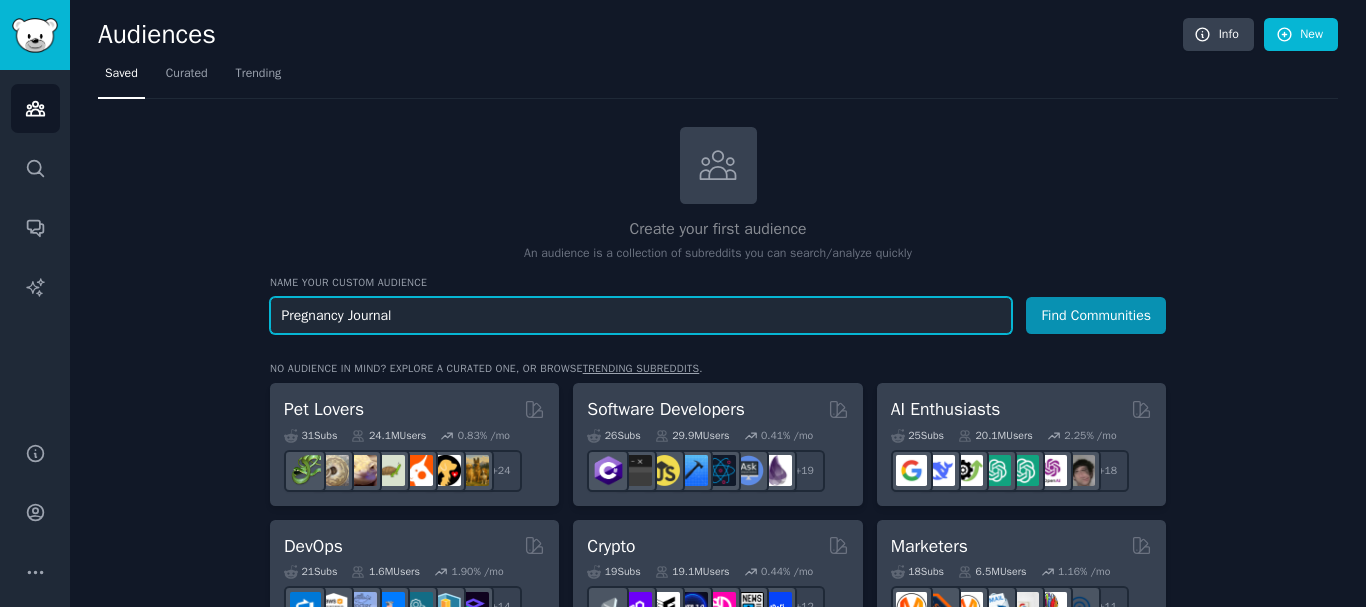 click on "Pregnancy Journal" at bounding box center (641, 315) 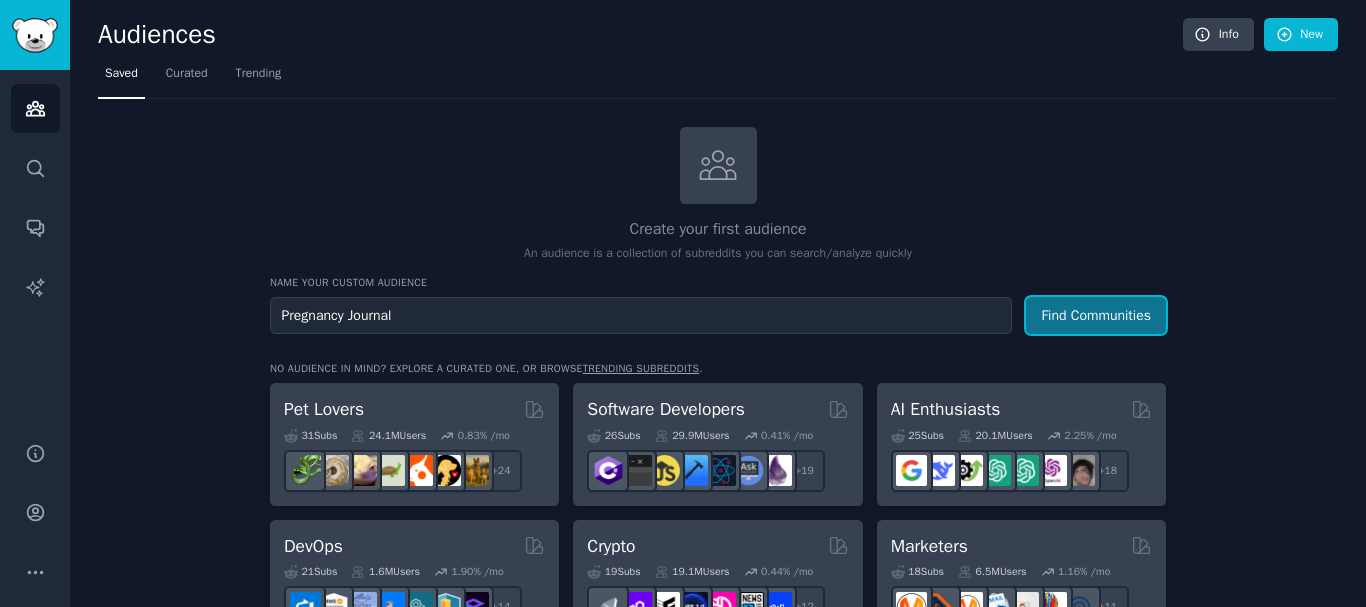click on "Find Communities" at bounding box center (1096, 315) 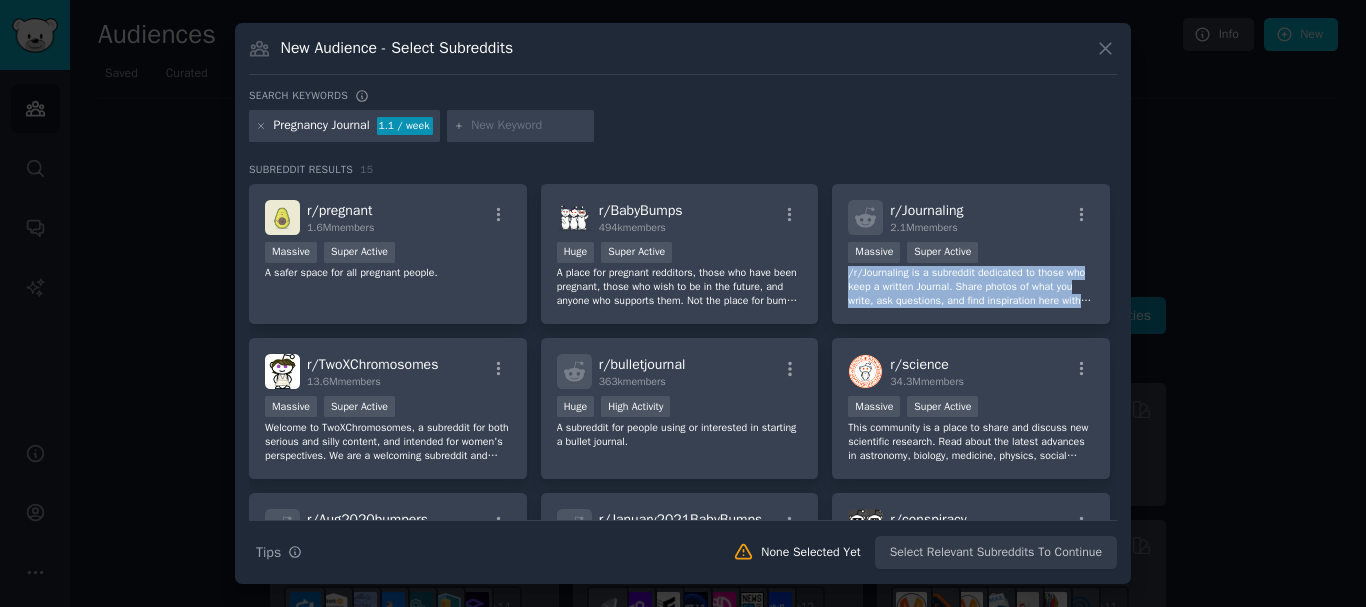 drag, startPoint x: 1108, startPoint y: 259, endPoint x: 1117, endPoint y: 295, distance: 37.107952 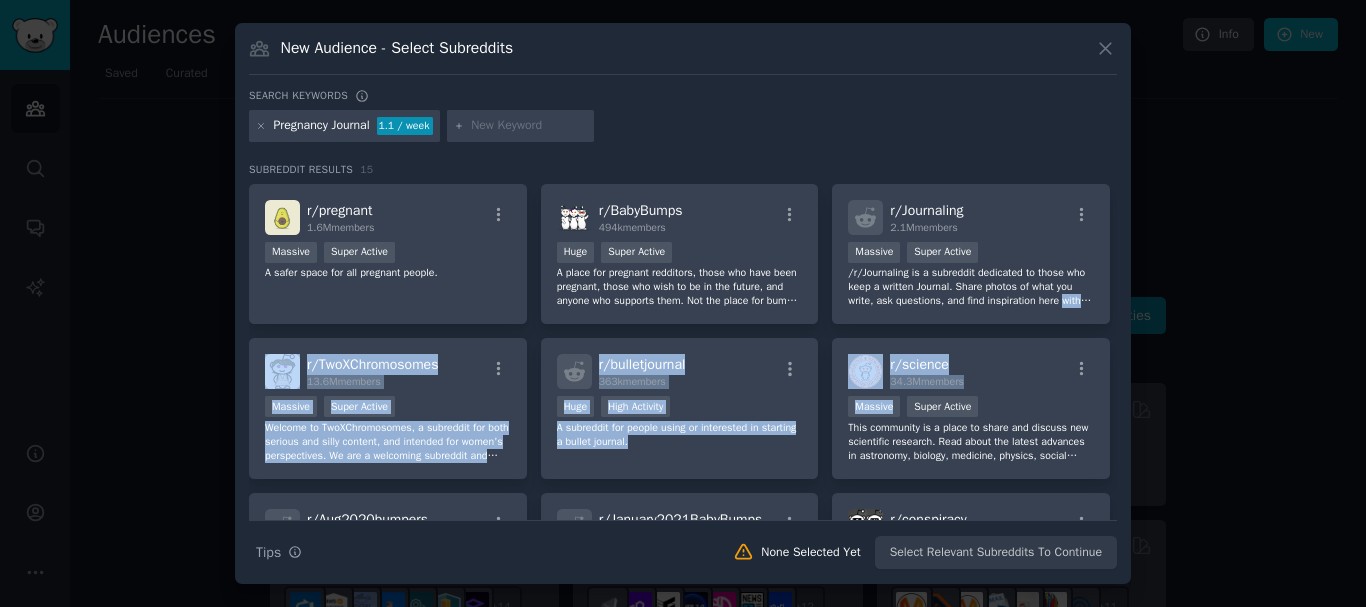 drag, startPoint x: 1117, startPoint y: 295, endPoint x: 1128, endPoint y: 338, distance: 44.38468 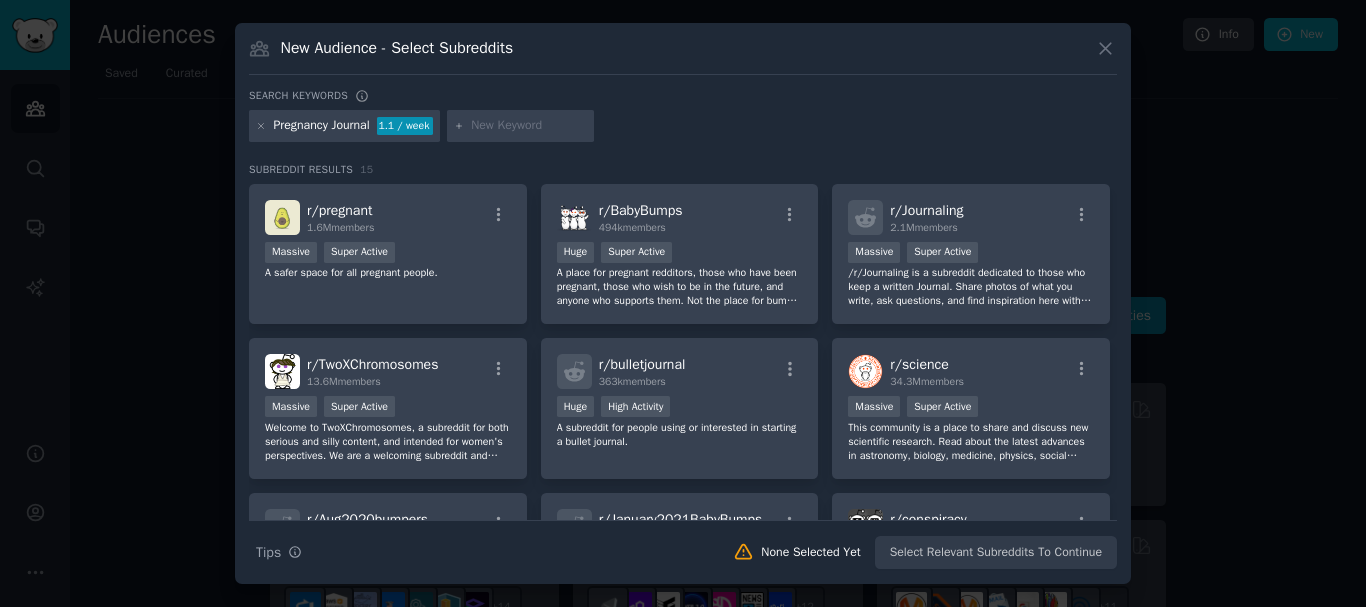 click at bounding box center [683, 303] 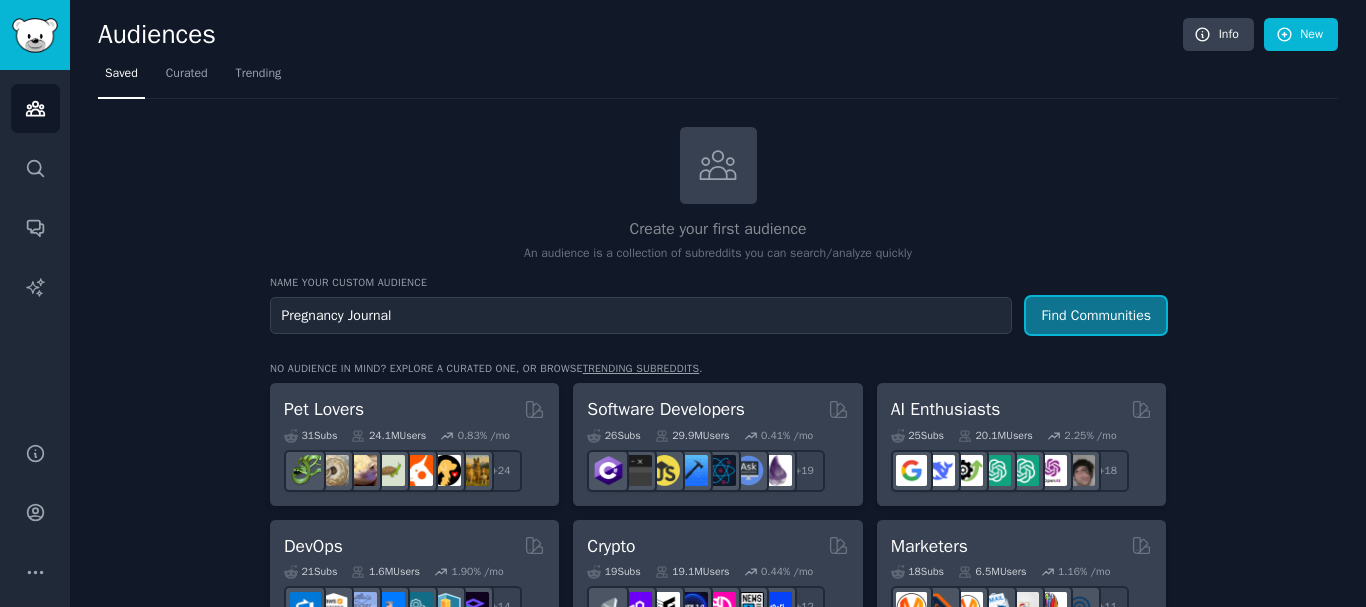 click on "Find Communities" at bounding box center (1096, 315) 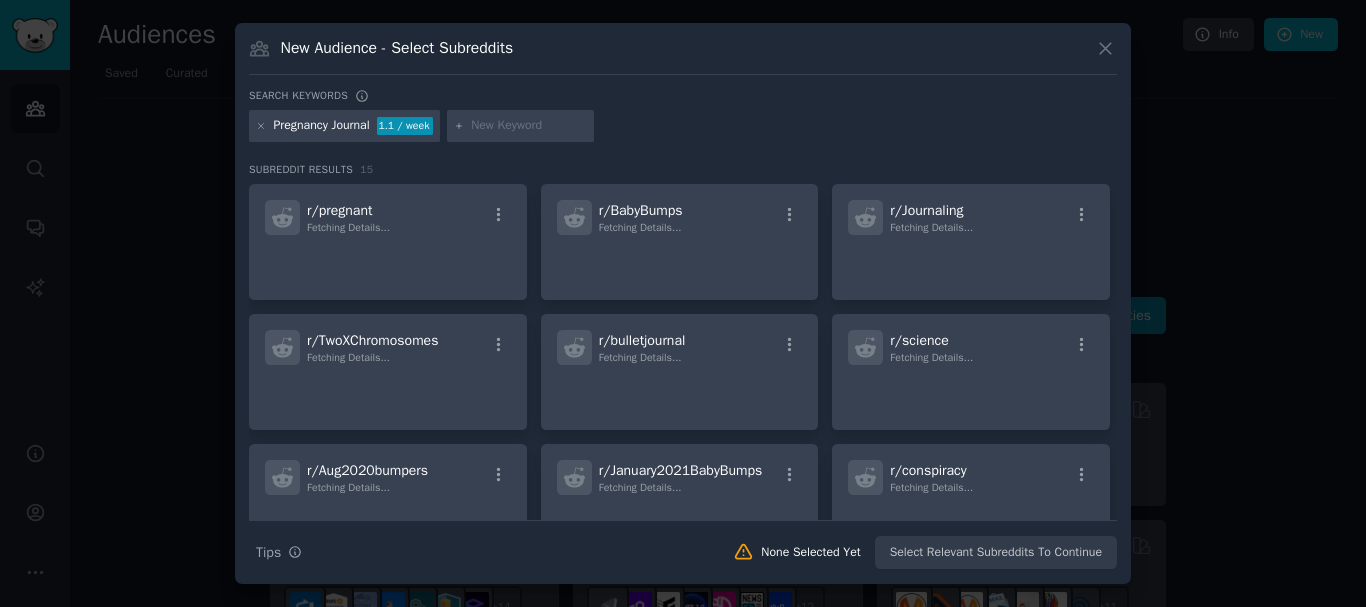 drag, startPoint x: 1264, startPoint y: 231, endPoint x: 1163, endPoint y: 237, distance: 101.17806 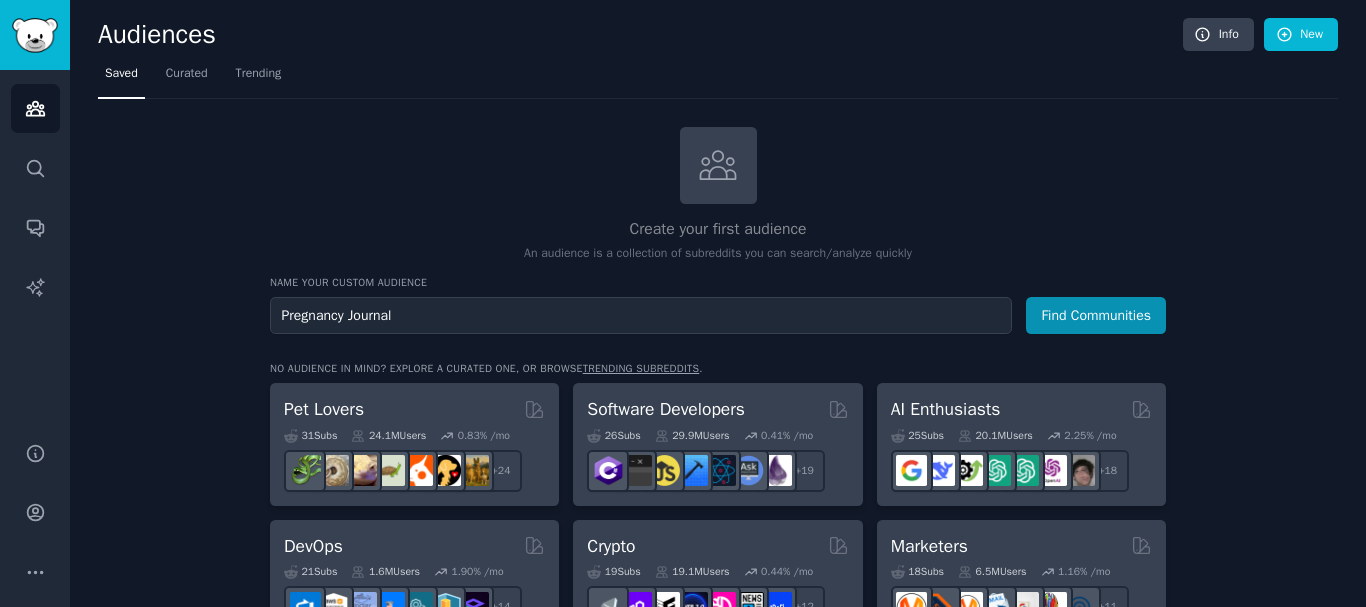 drag, startPoint x: 1183, startPoint y: 237, endPoint x: 1243, endPoint y: 270, distance: 68.47627 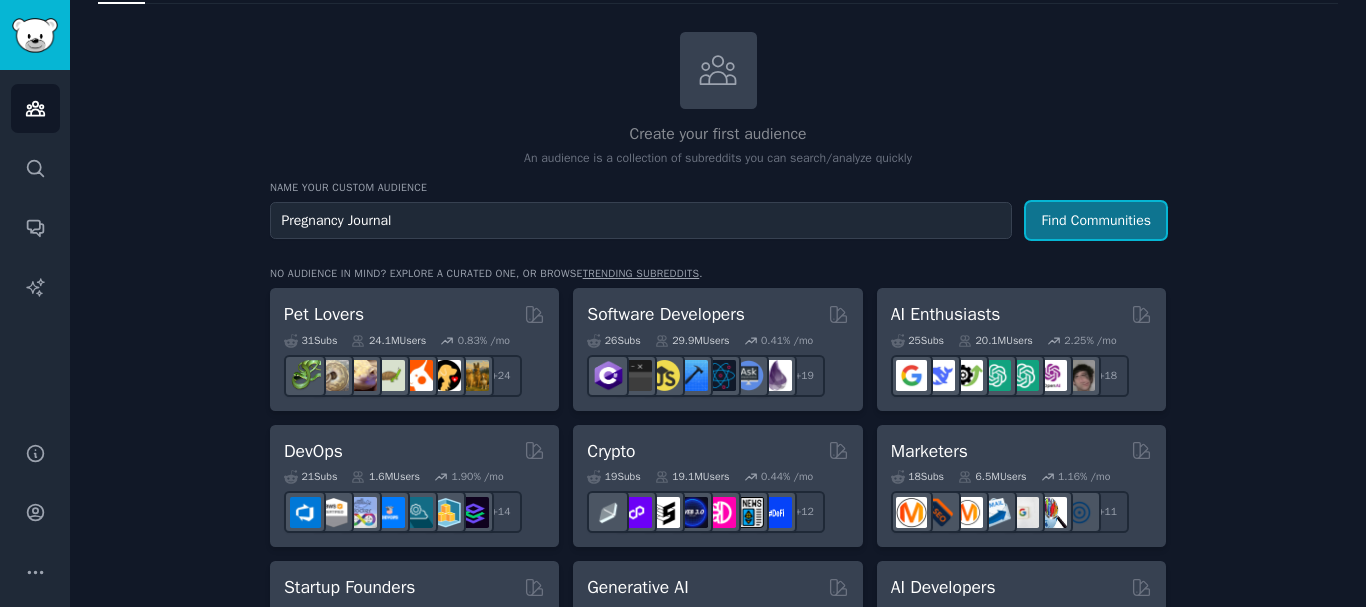 click on "Find Communities" at bounding box center [1096, 220] 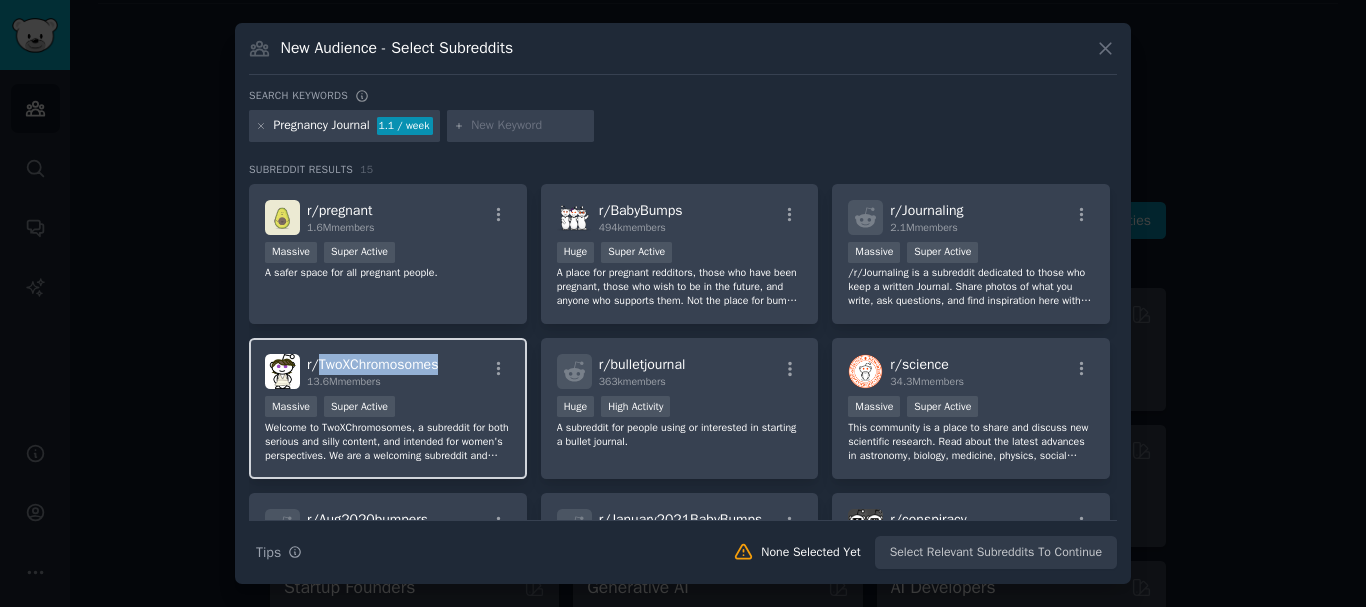 drag, startPoint x: 317, startPoint y: 364, endPoint x: 455, endPoint y: 363, distance: 138.00362 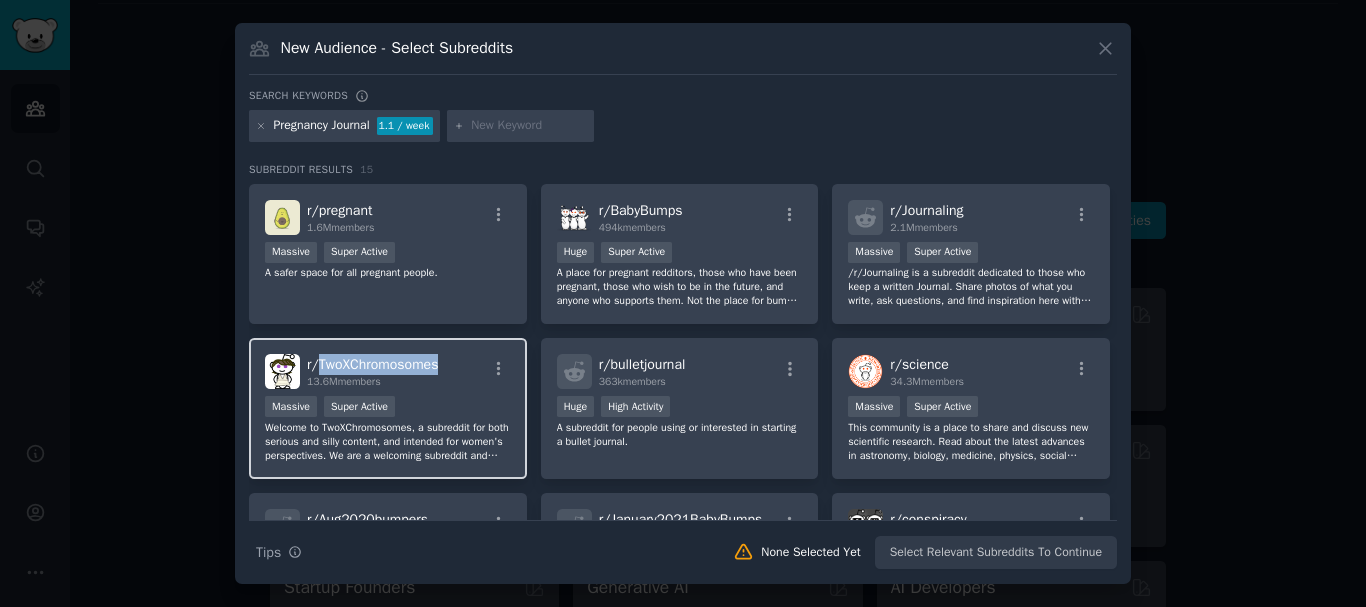 click on "r/ TwoXChromosomes 13.6M  members" at bounding box center [388, 371] 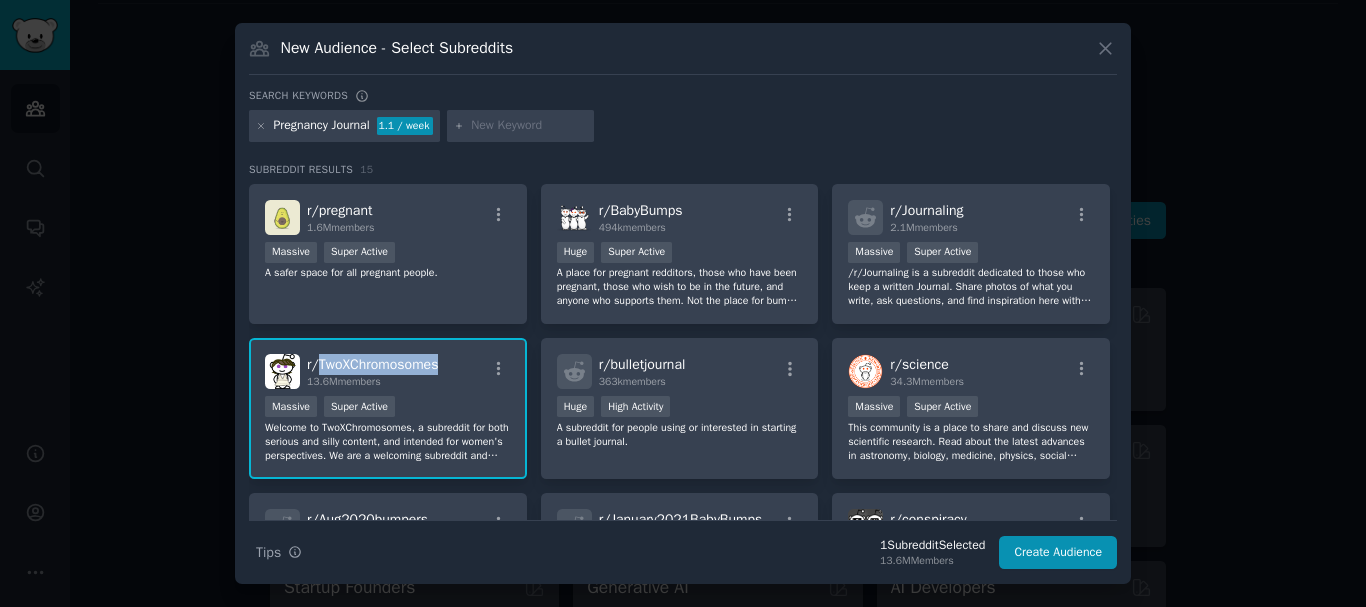 click at bounding box center [442, 327] 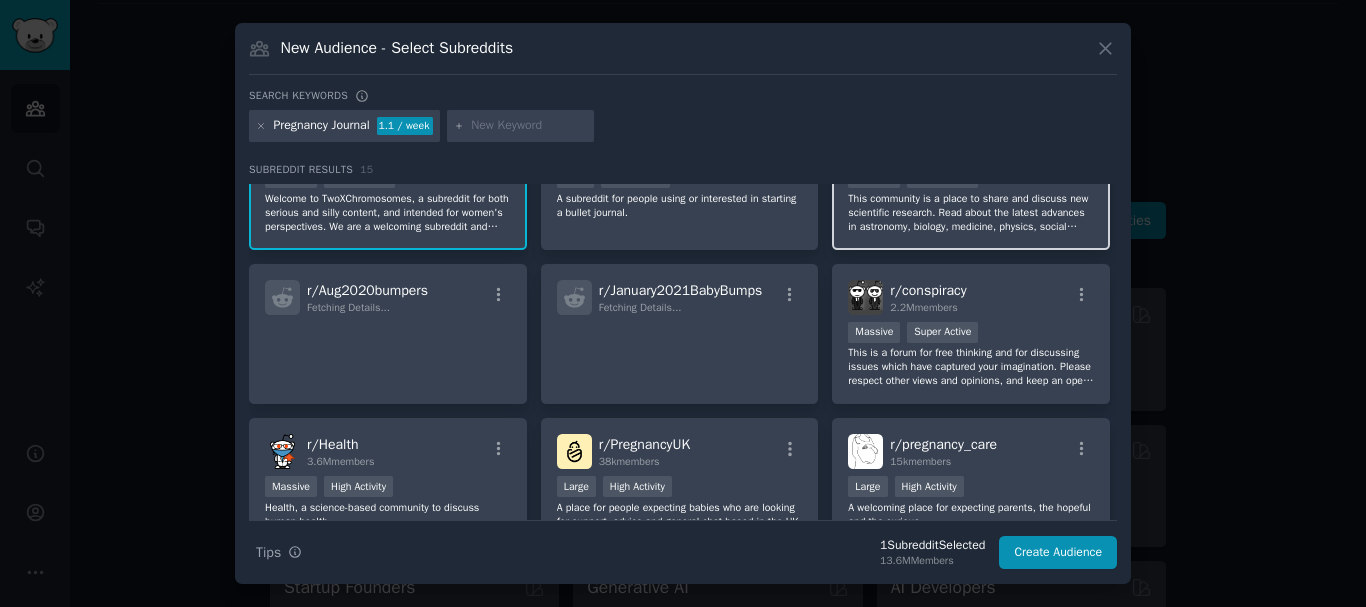 scroll, scrollTop: 300, scrollLeft: 0, axis: vertical 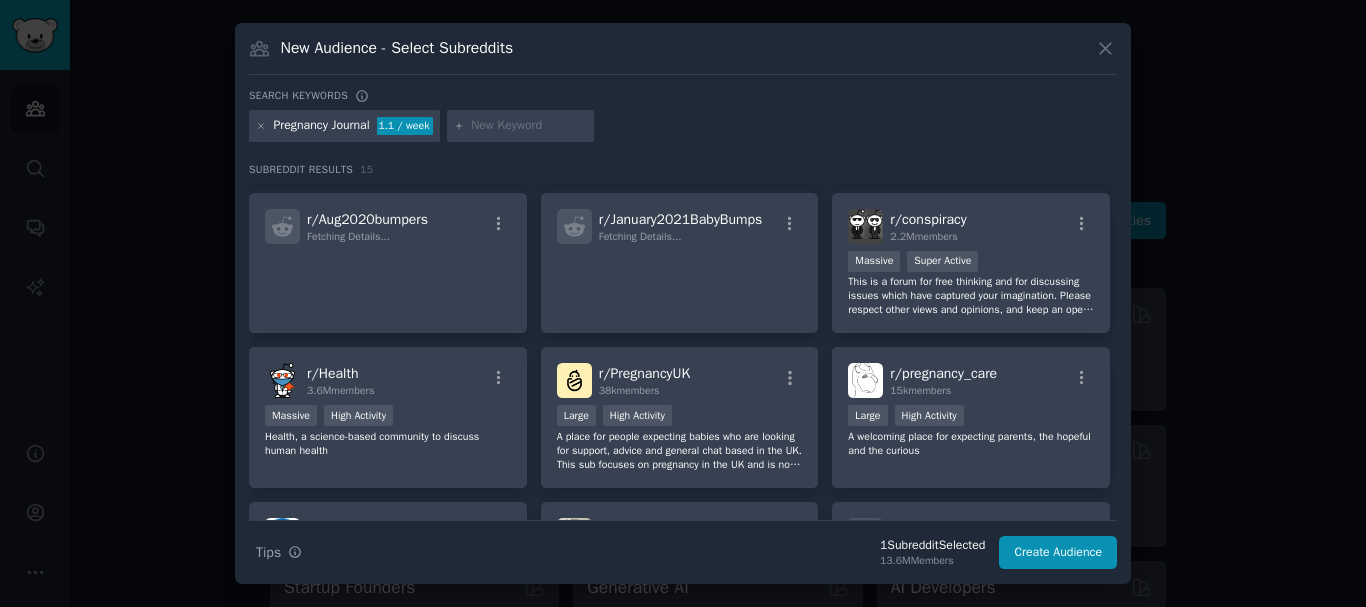 click at bounding box center [683, 607] 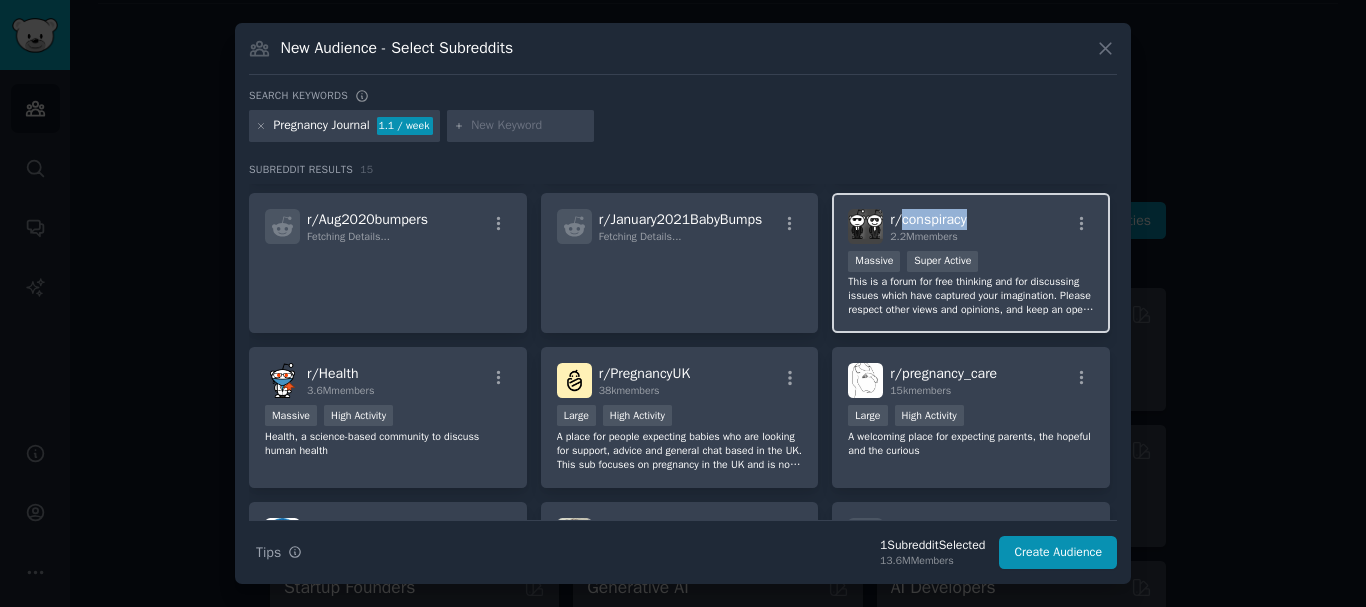 drag, startPoint x: 896, startPoint y: 216, endPoint x: 968, endPoint y: 220, distance: 72.11102 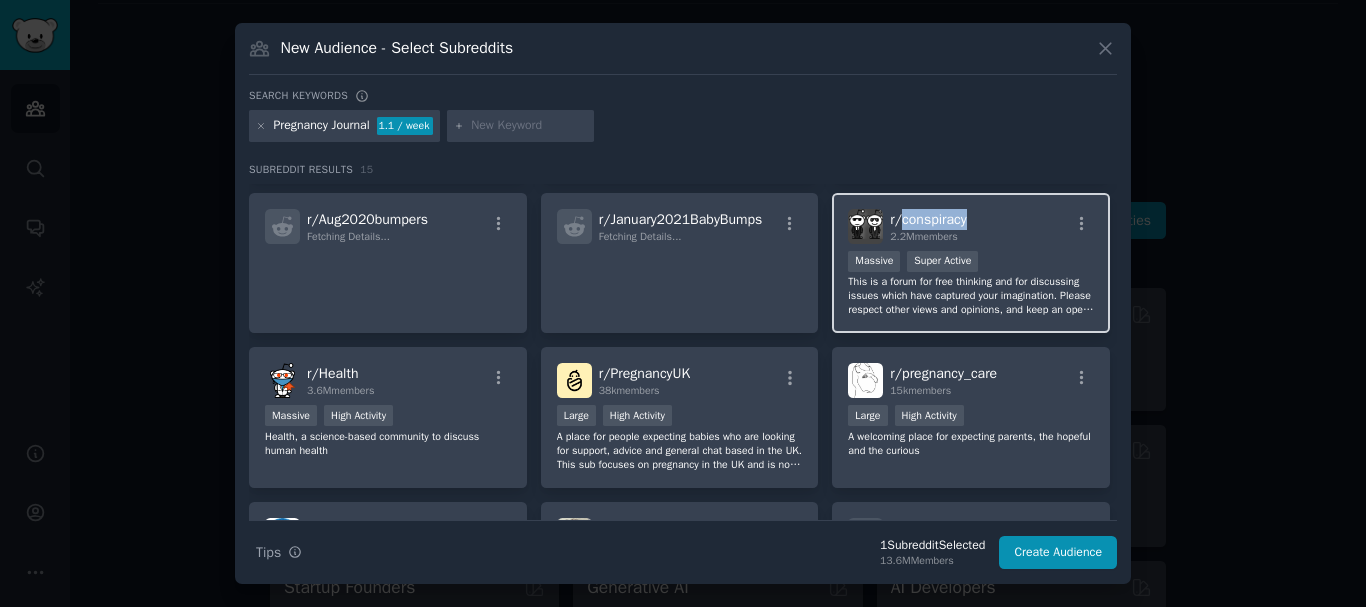 click on "r/ conspiracy 2.2M  members" at bounding box center (971, 226) 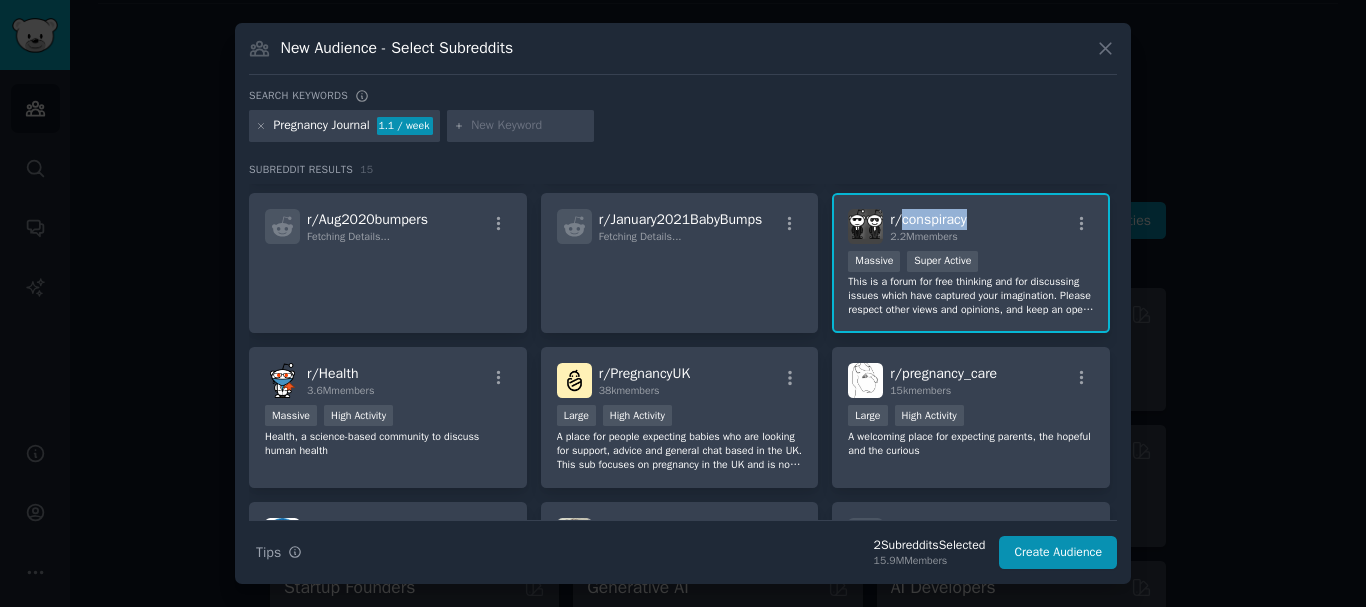 click at bounding box center [955, 230] 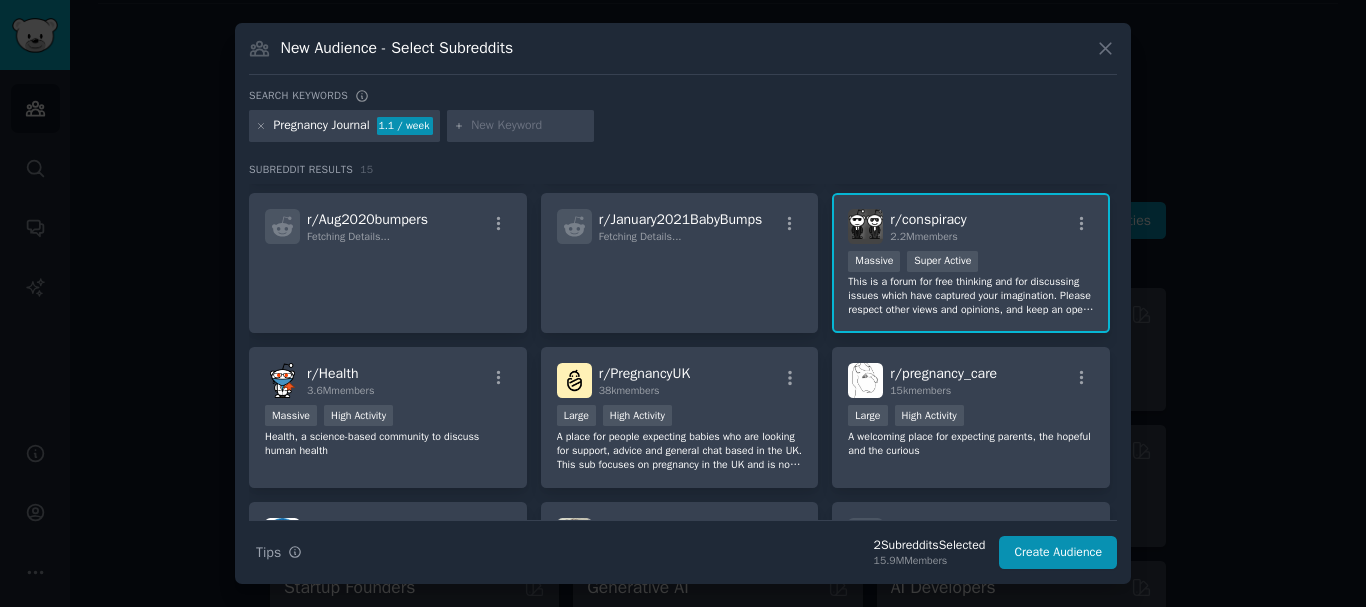 click on "r/ conspiracy 2.2M  members" at bounding box center [971, 226] 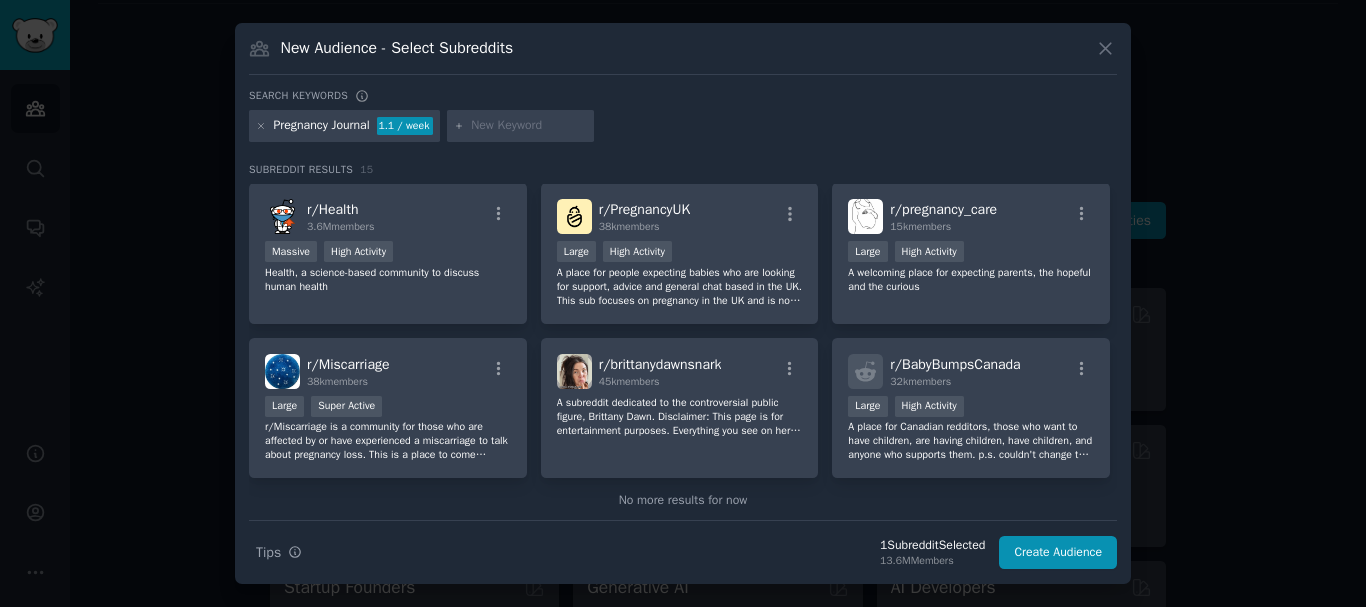 scroll, scrollTop: 492, scrollLeft: 0, axis: vertical 